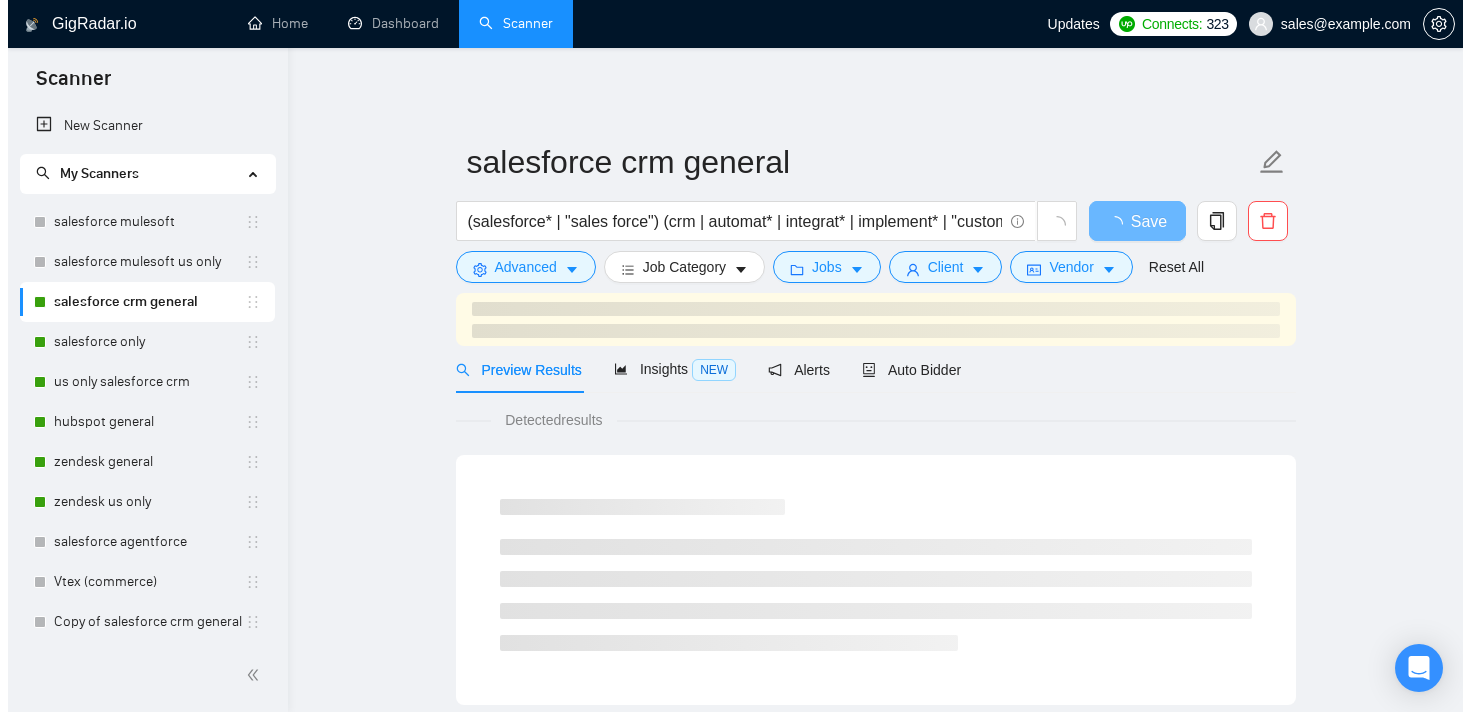 scroll, scrollTop: 0, scrollLeft: 0, axis: both 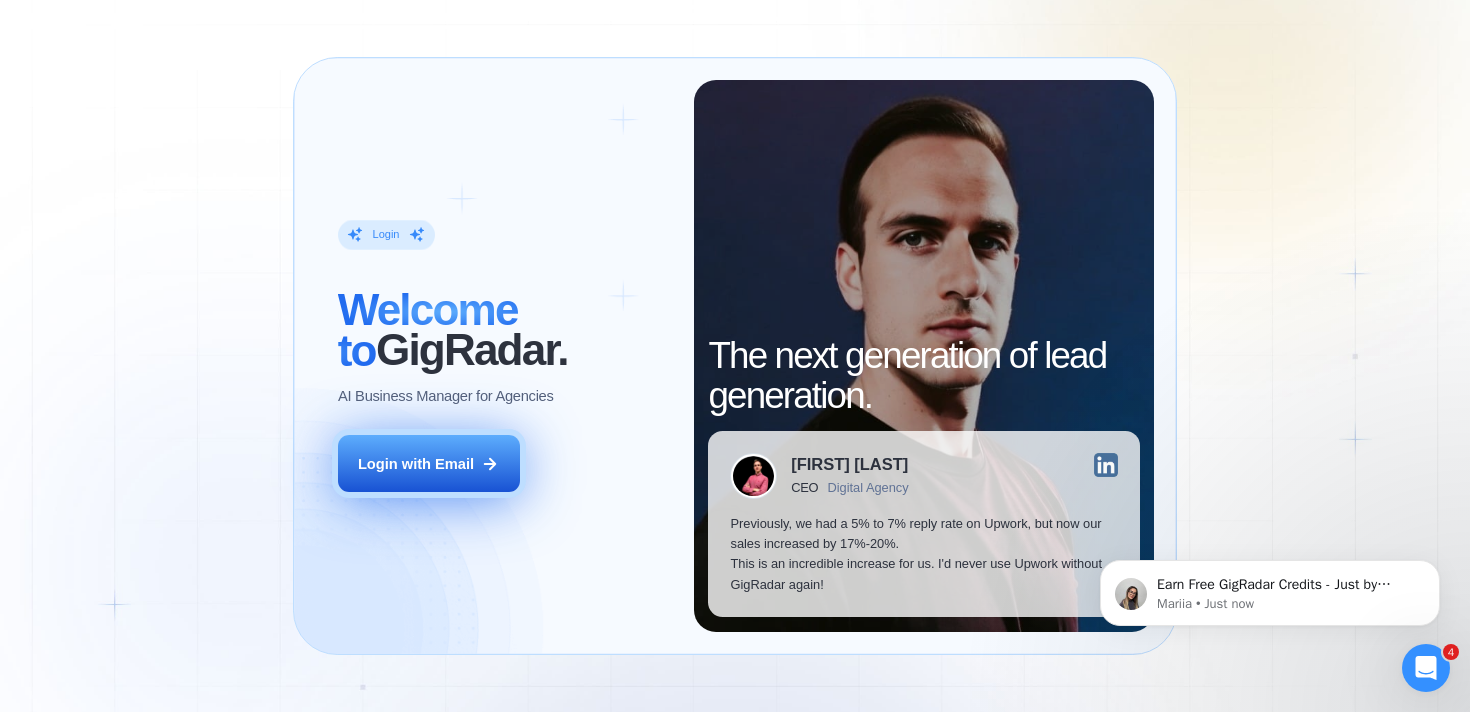 click on "Login with Email" at bounding box center [416, 464] 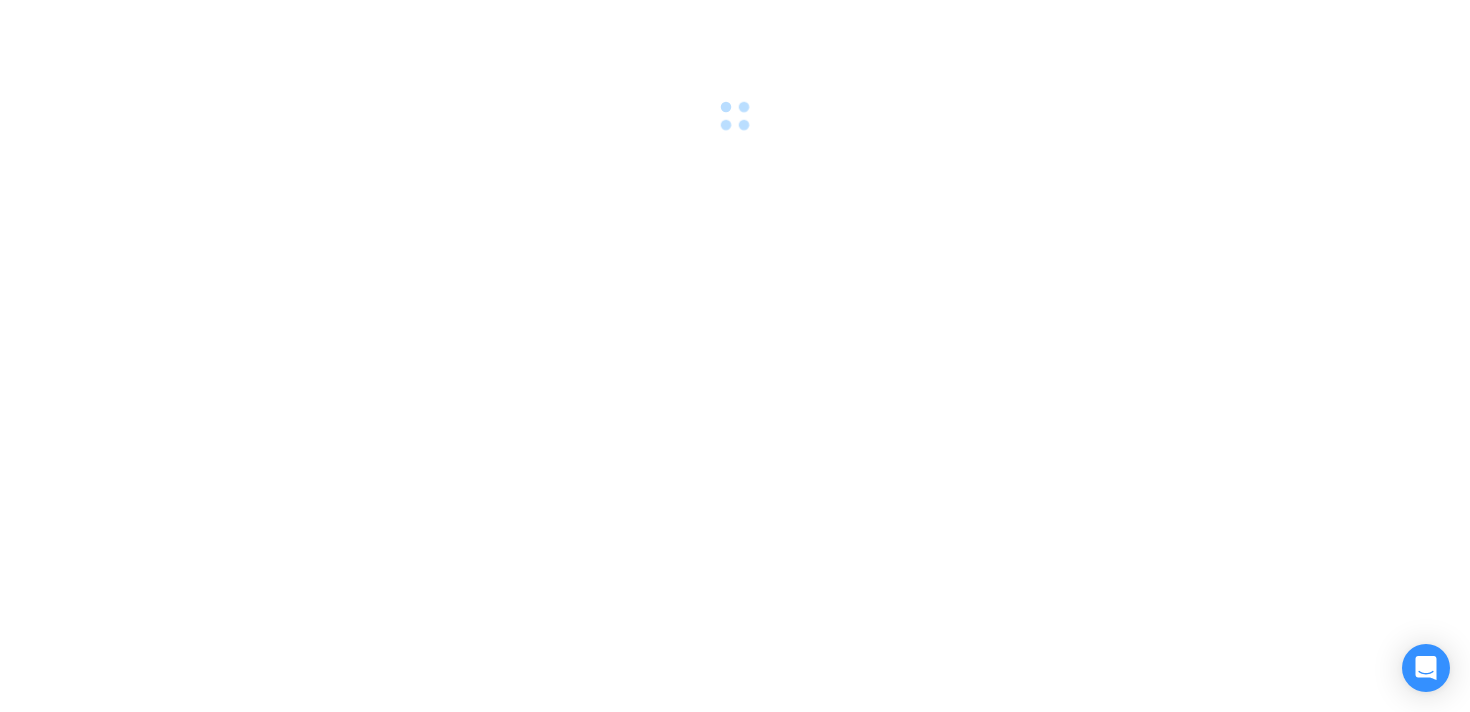 scroll, scrollTop: 0, scrollLeft: 0, axis: both 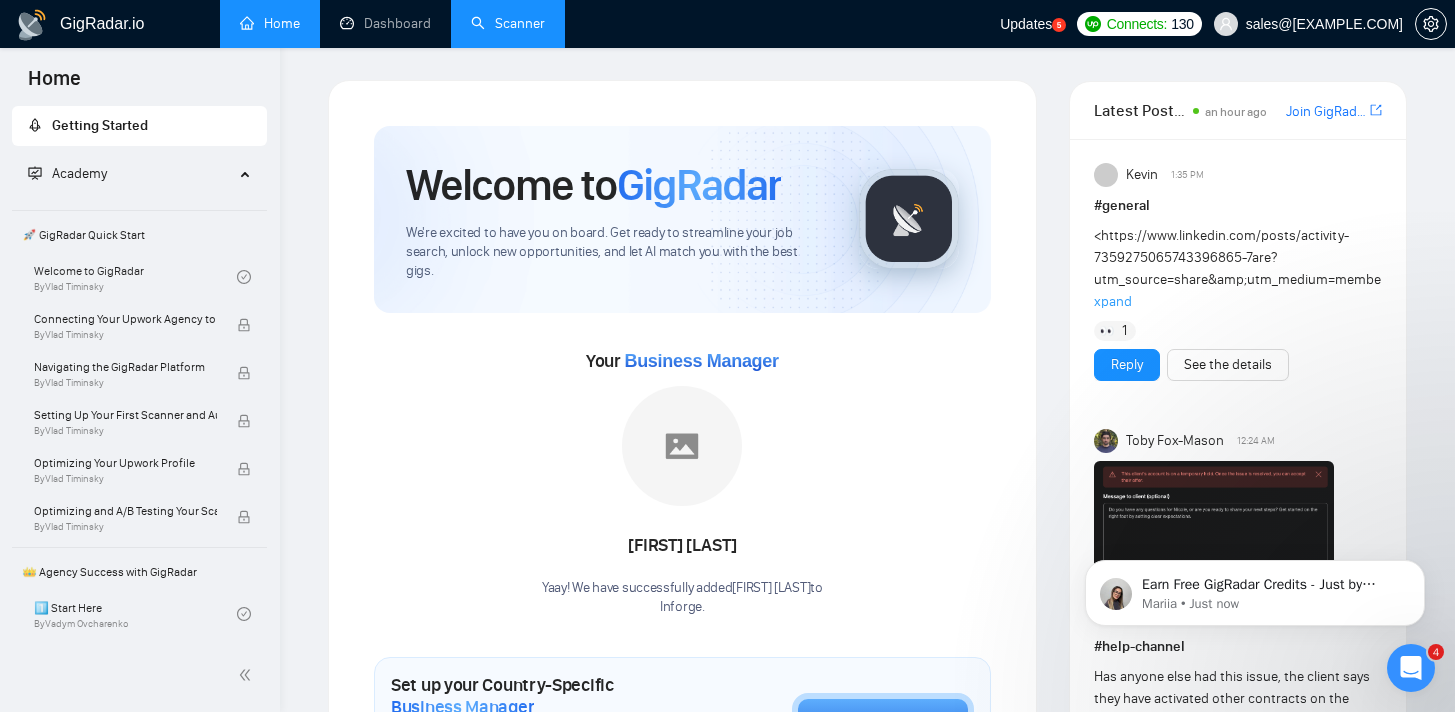 click on "Scanner" at bounding box center (508, 23) 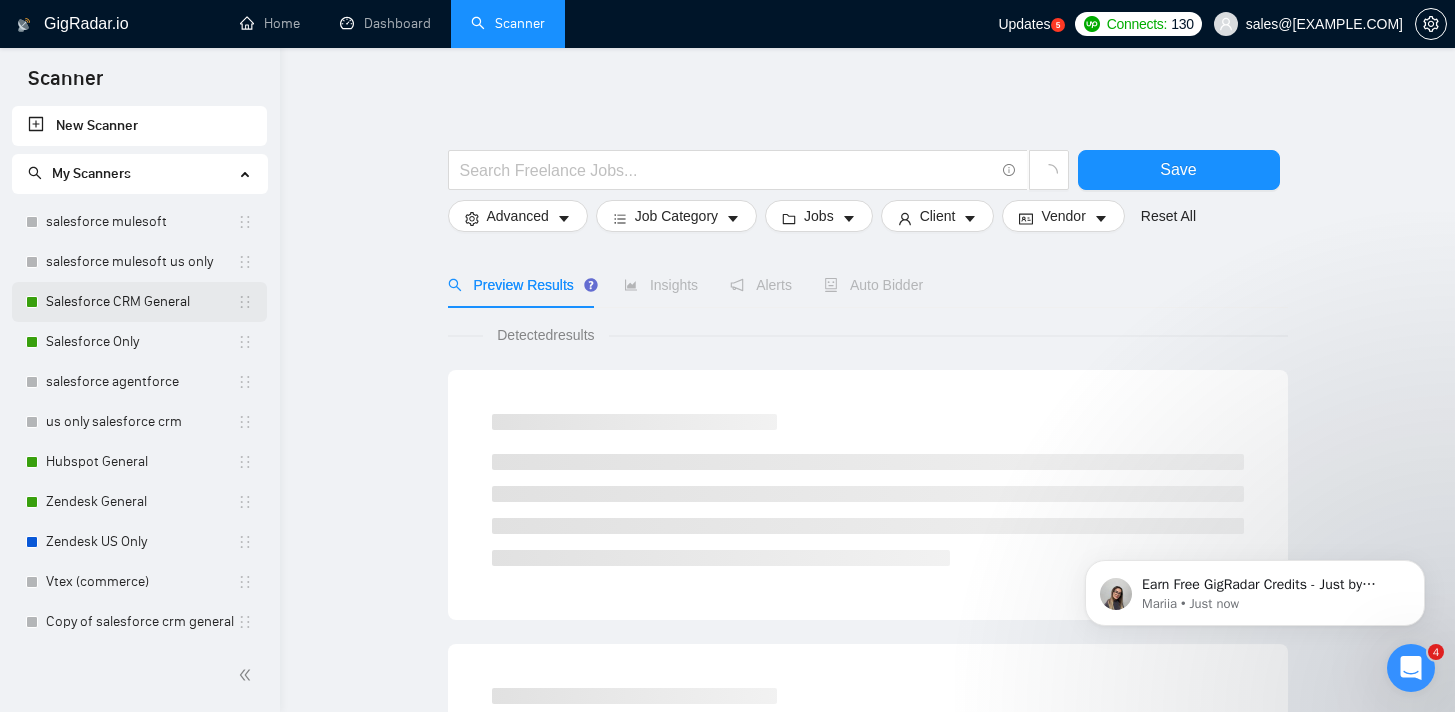 click on "Salesforce CRM General" at bounding box center [141, 302] 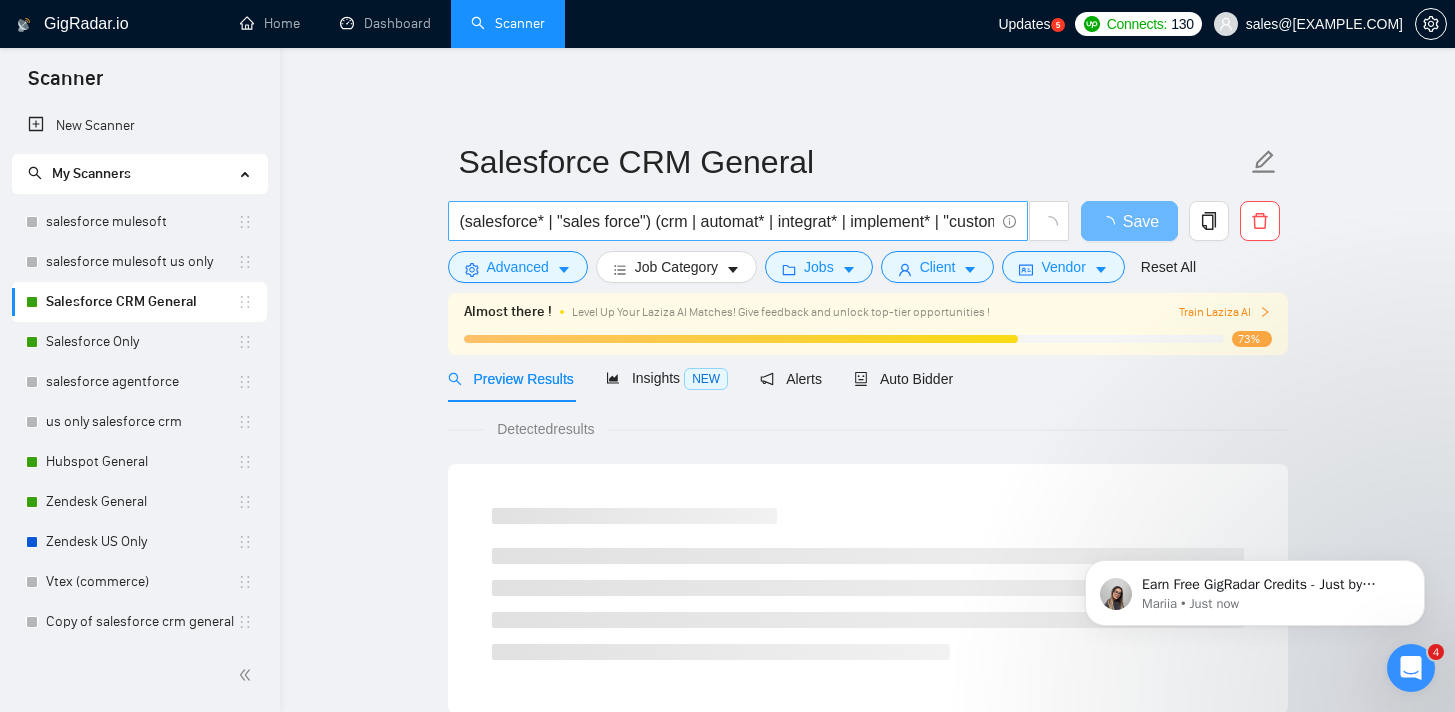 click on "(salesforce* | "sales force") (crm | automat* | integrat* | implement* | "custom development" | consult*)" at bounding box center (727, 221) 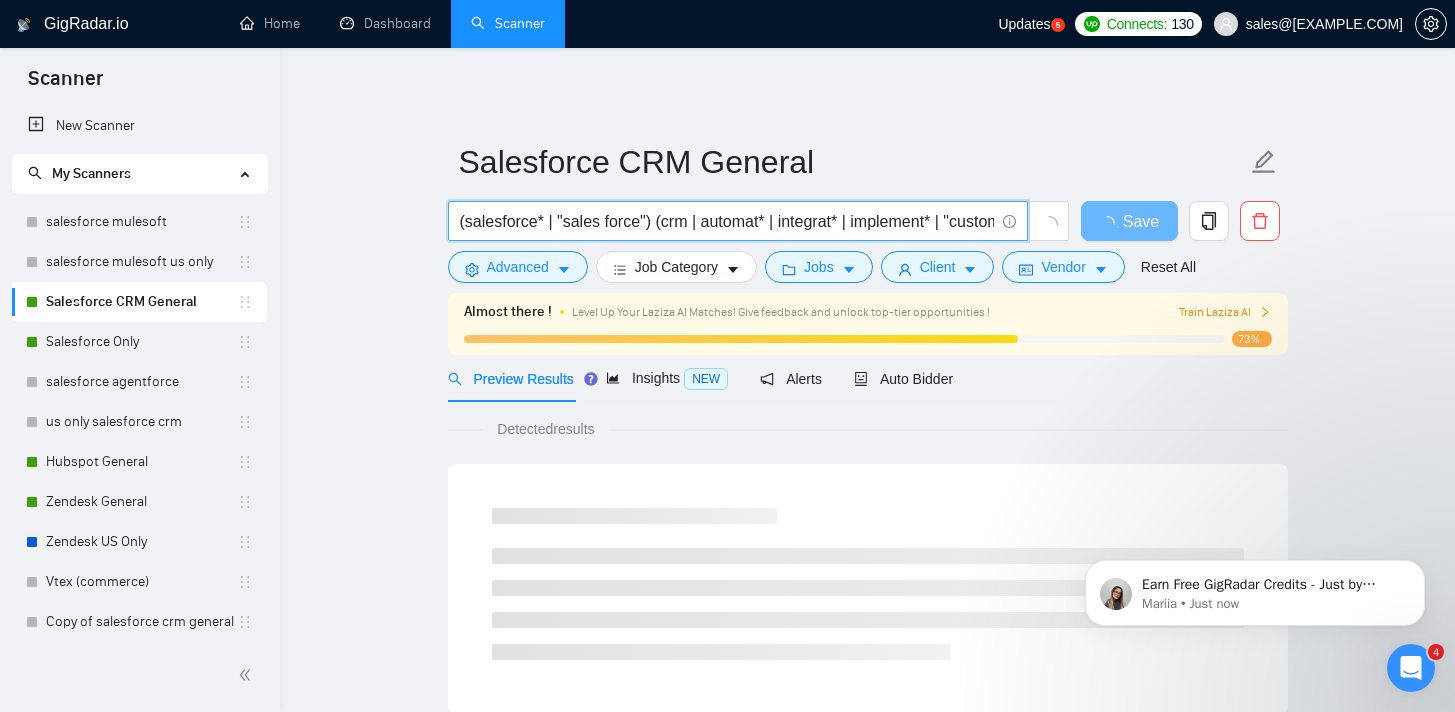 click on "(salesforce* | "sales force") (crm | automat* | integrat* | implement* | "custom development" | consult*)" at bounding box center [727, 221] 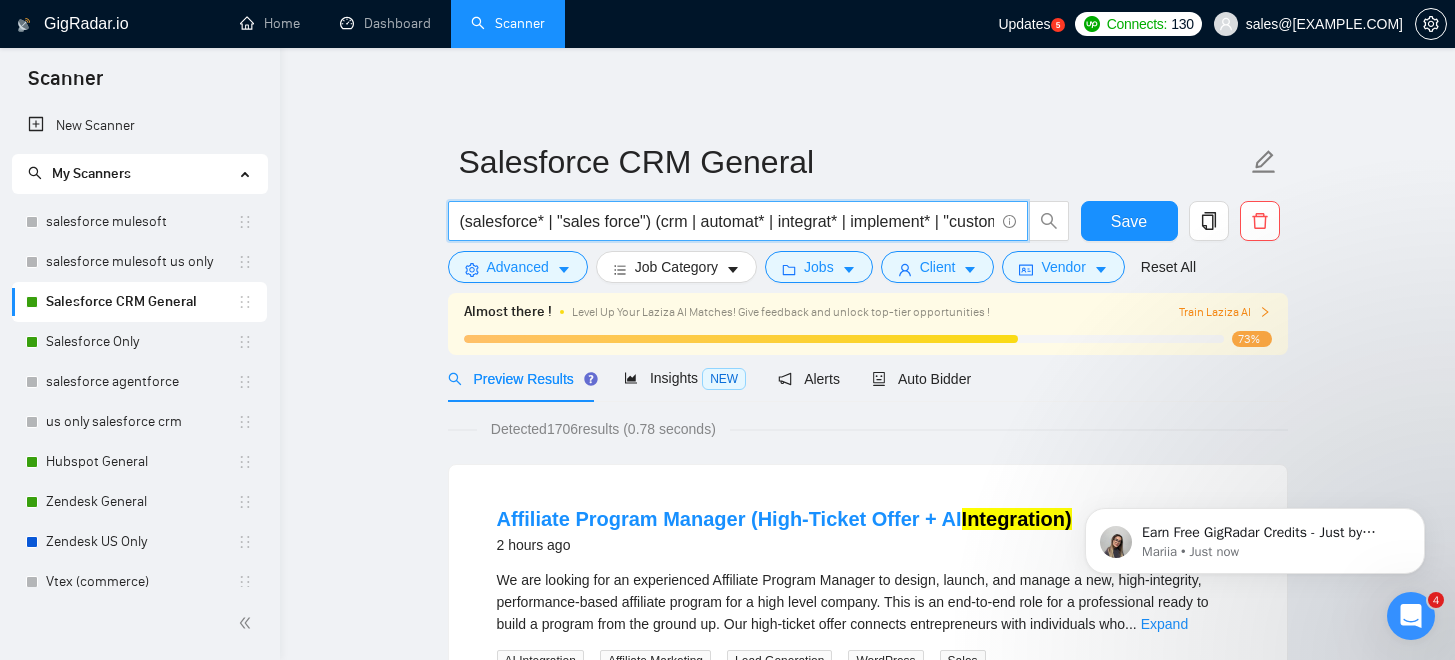 click on "(salesforce* | "sales force") (crm | automat* | integrat* | implement* | "custom development" | consult*)" at bounding box center (727, 221) 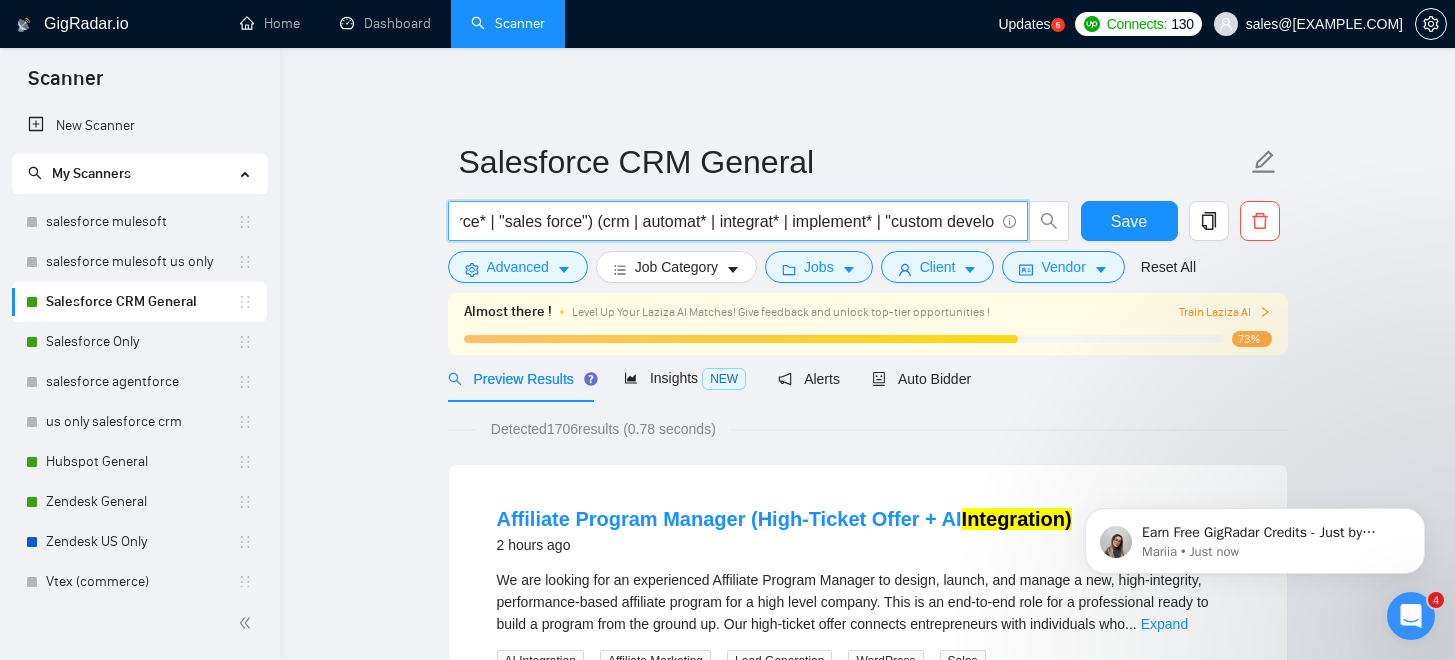 scroll, scrollTop: 0, scrollLeft: 101, axis: horizontal 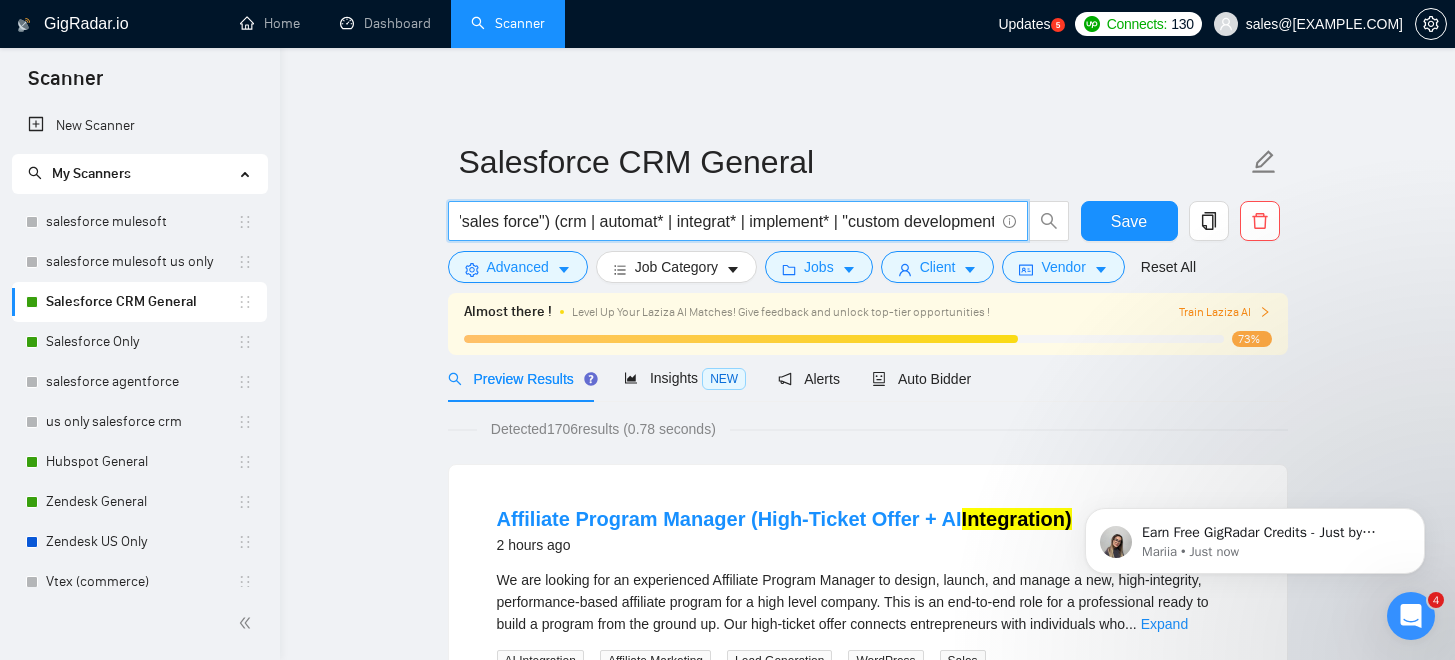 click on "(salesforce* | "sales force") (crm | automat* | integrat* | implement* | "custom development" | consult*)" at bounding box center (727, 221) 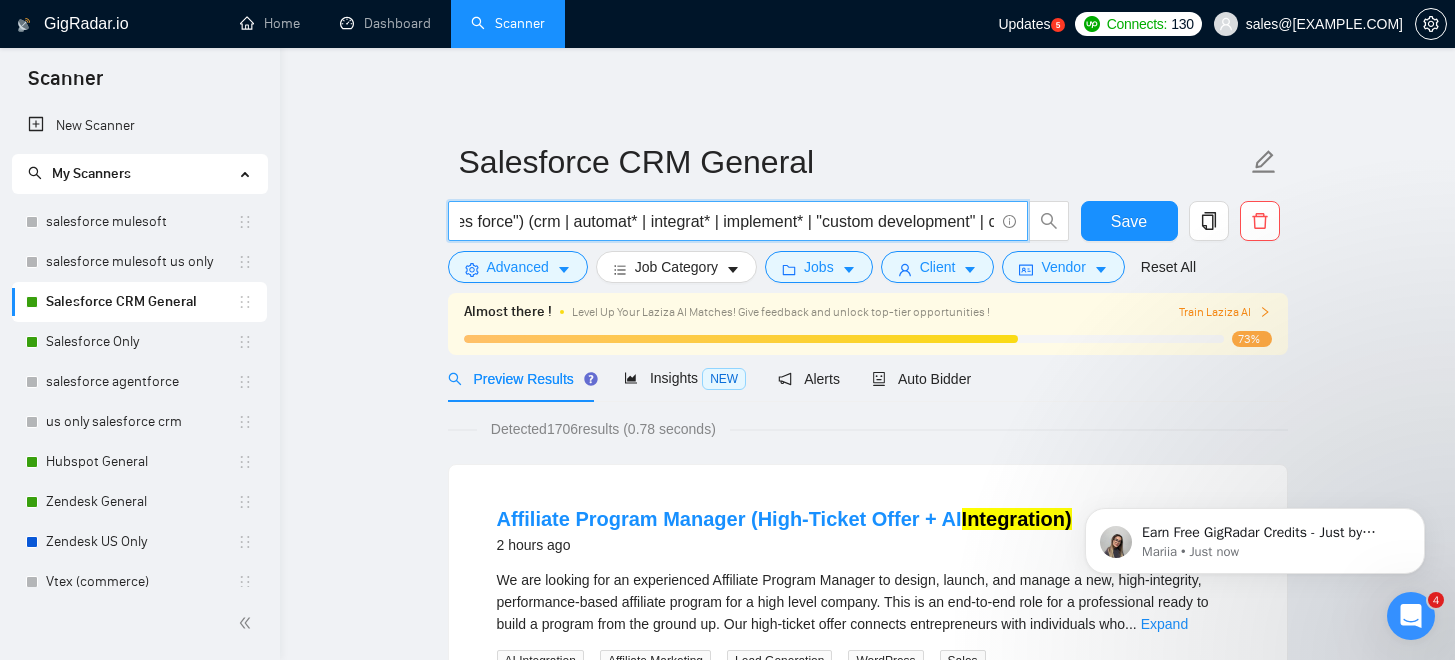 scroll, scrollTop: 0, scrollLeft: 134, axis: horizontal 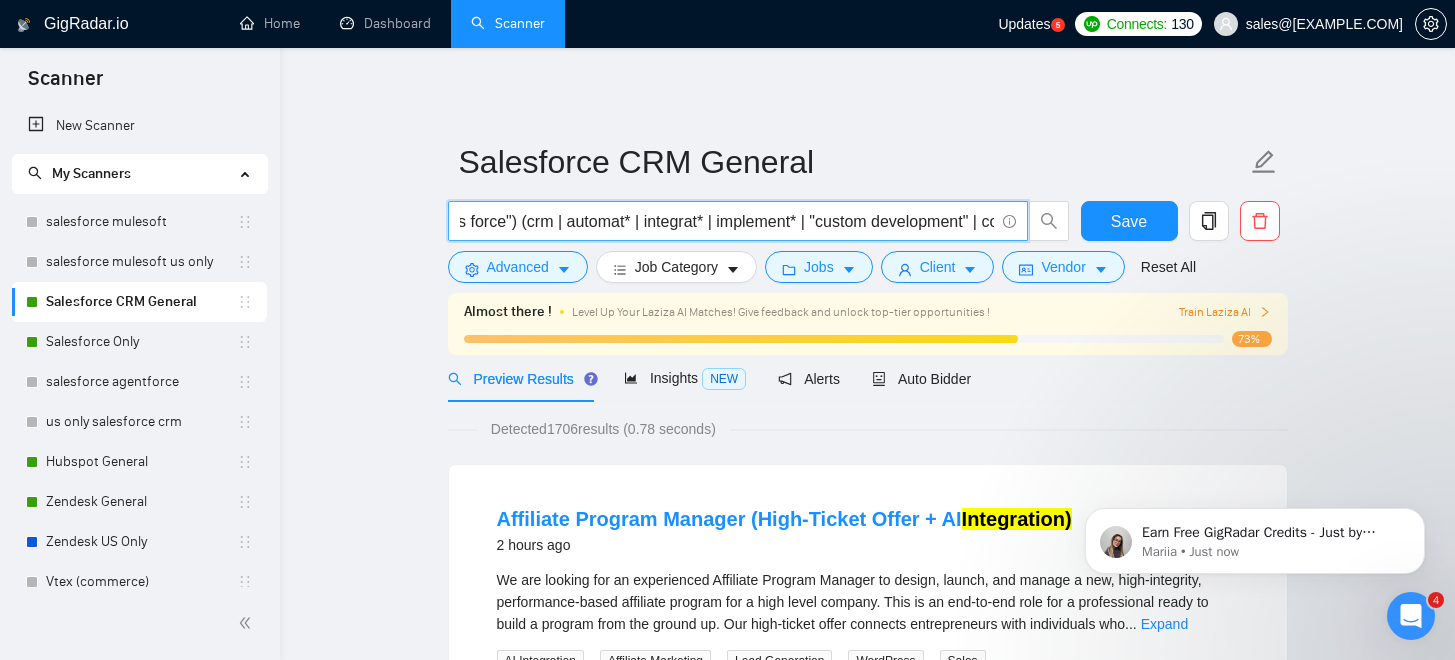 click on "(salesforce* | "sales force") (crm | automat* | integrat* | implement* | "custom development" | consult*)" at bounding box center (727, 221) 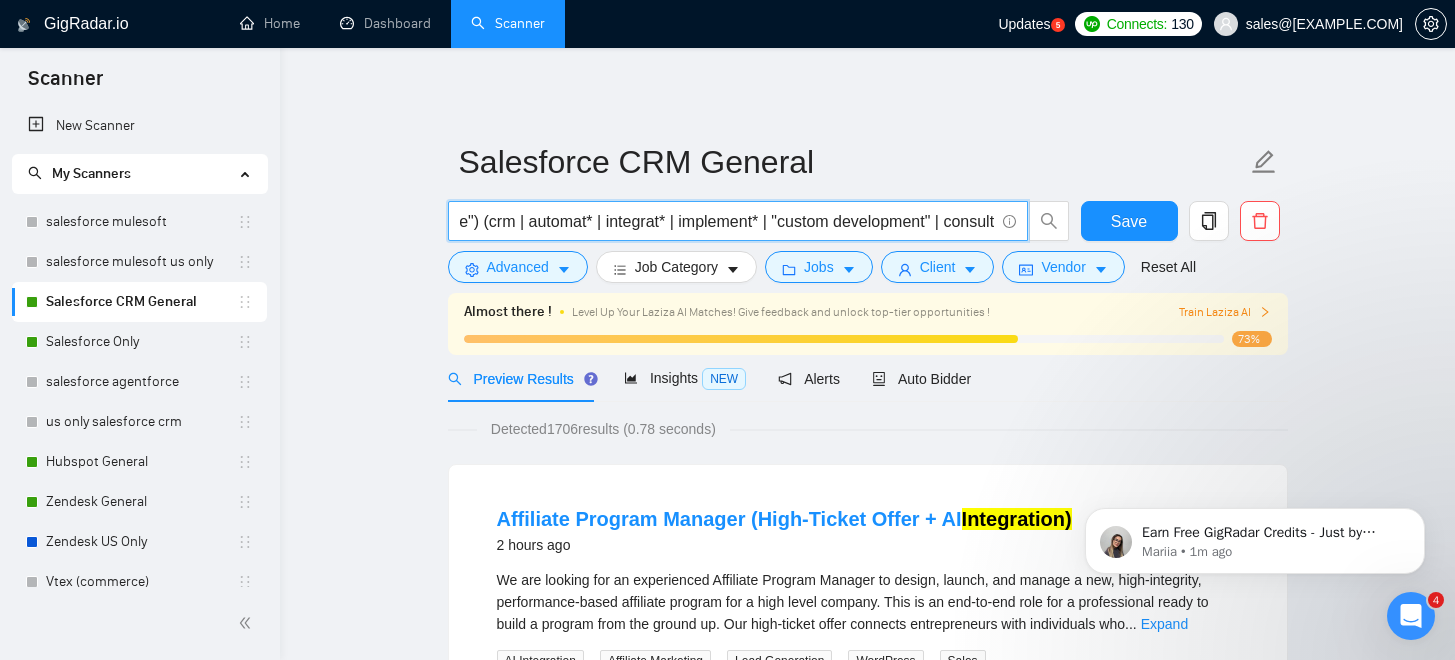 scroll, scrollTop: 0, scrollLeft: 162, axis: horizontal 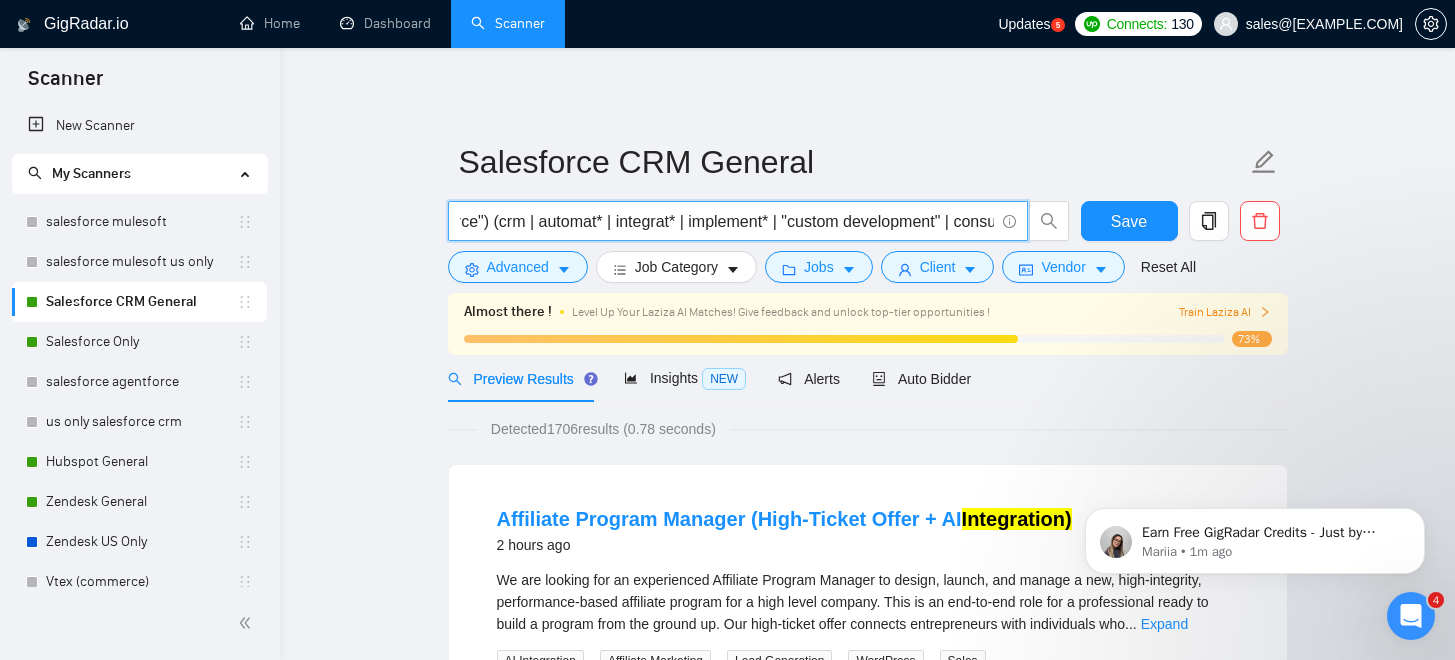 click on "(salesforce* | "sales force") (crm | automat* | integrat* | implement* | "custom development" | consult*)" at bounding box center (727, 221) 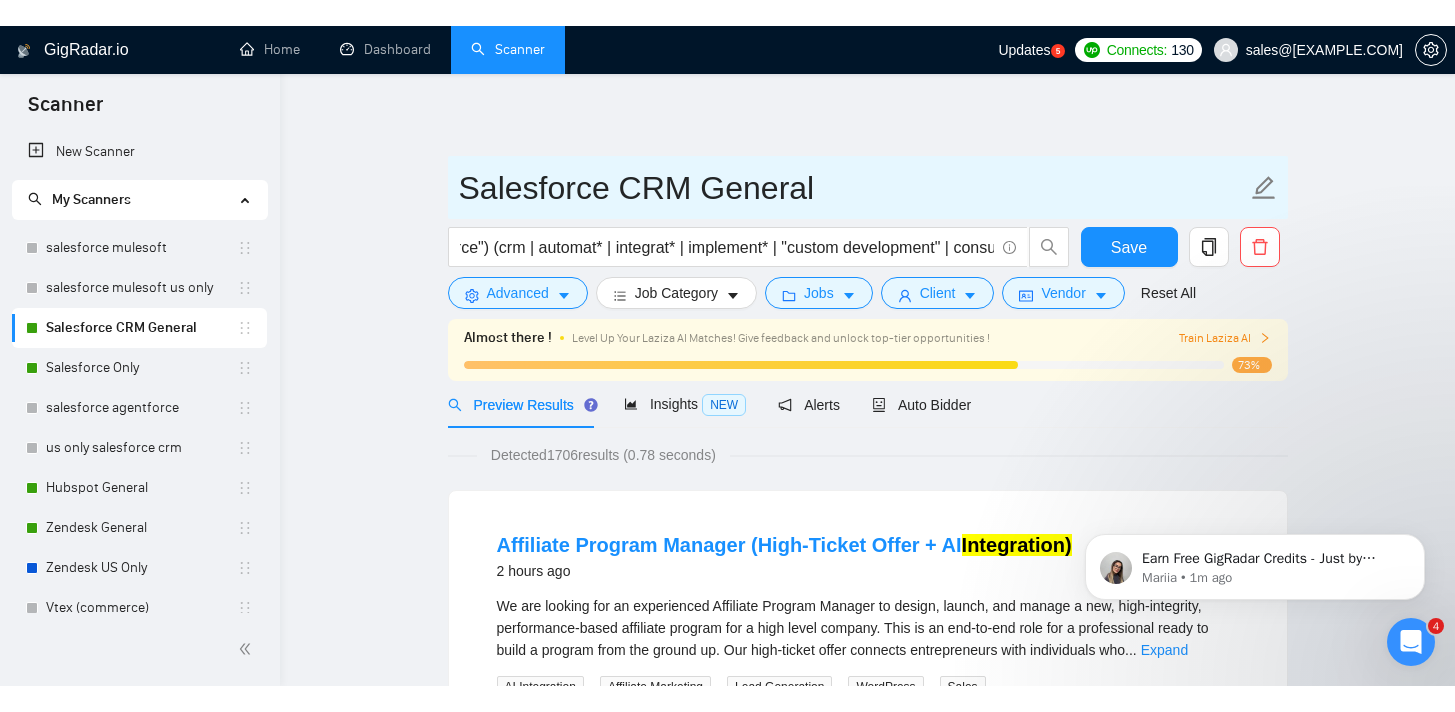scroll, scrollTop: 0, scrollLeft: 0, axis: both 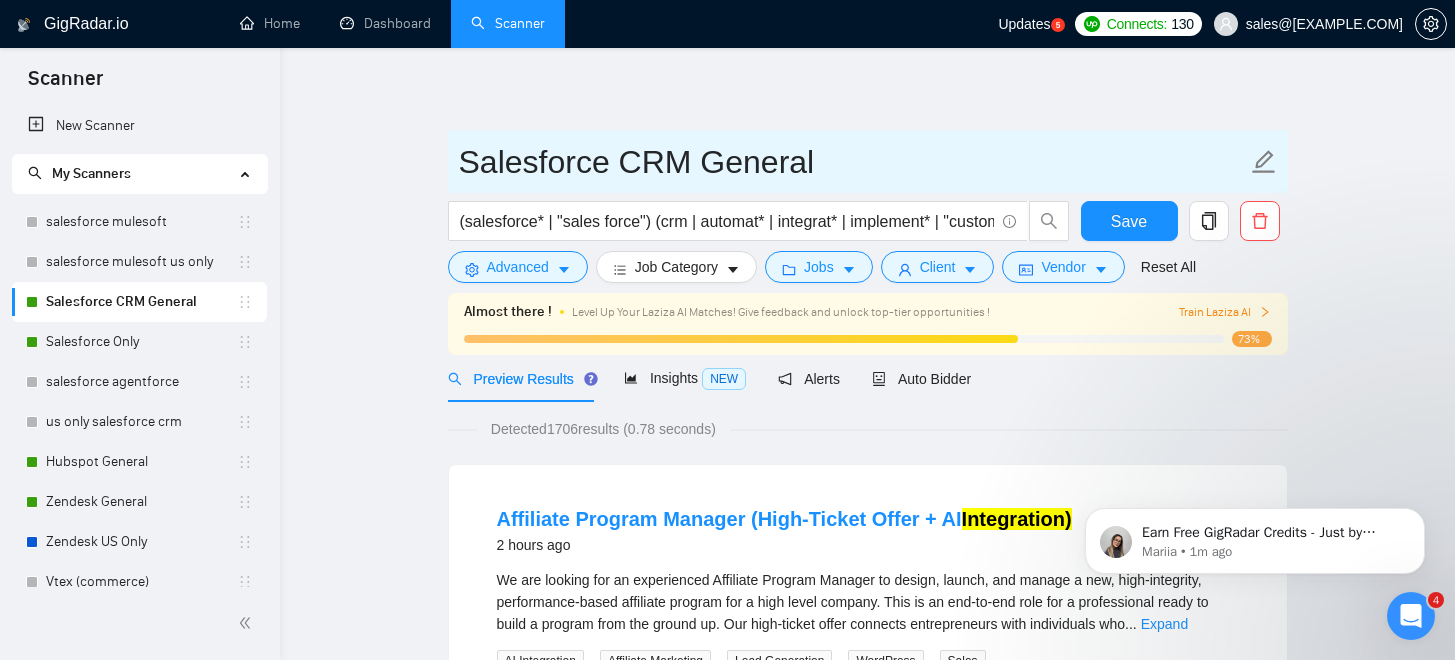 click on "Salesforce CRM General" at bounding box center [868, 161] 